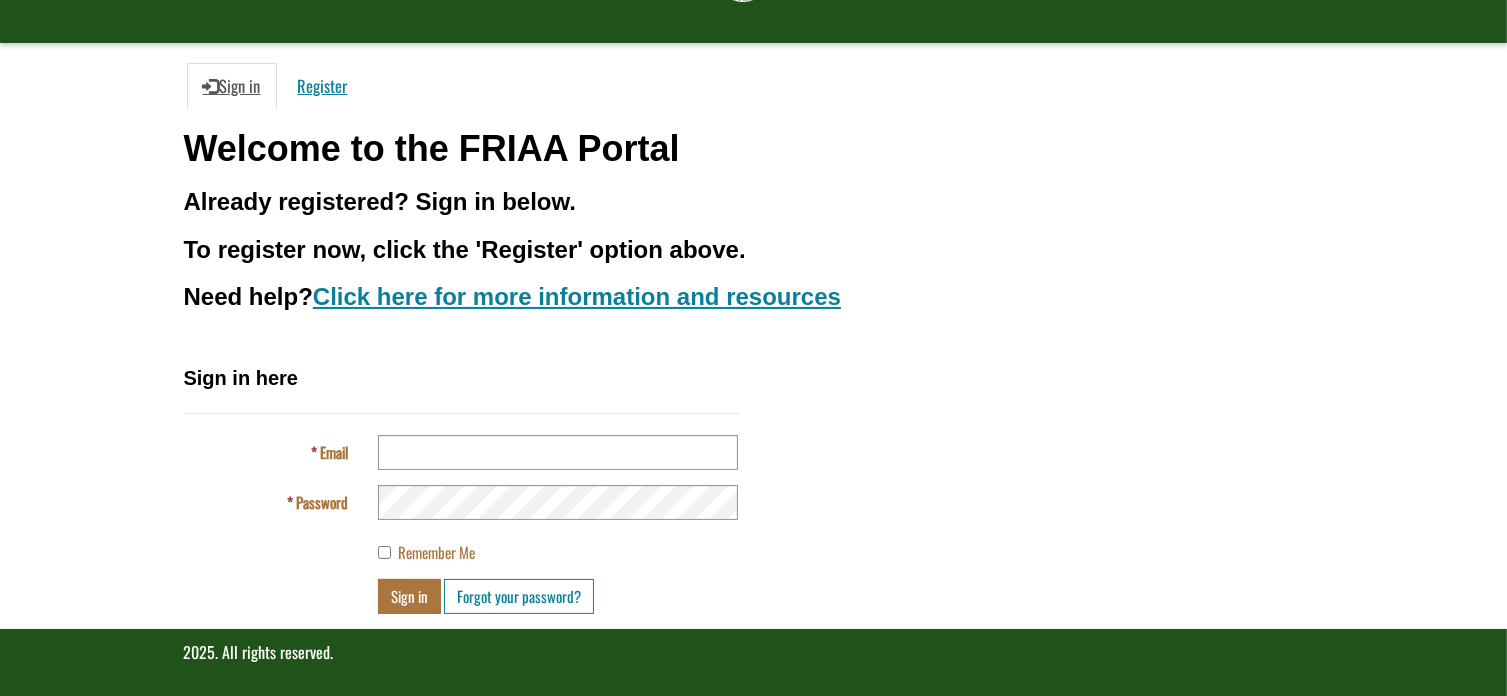 scroll, scrollTop: 140, scrollLeft: 0, axis: vertical 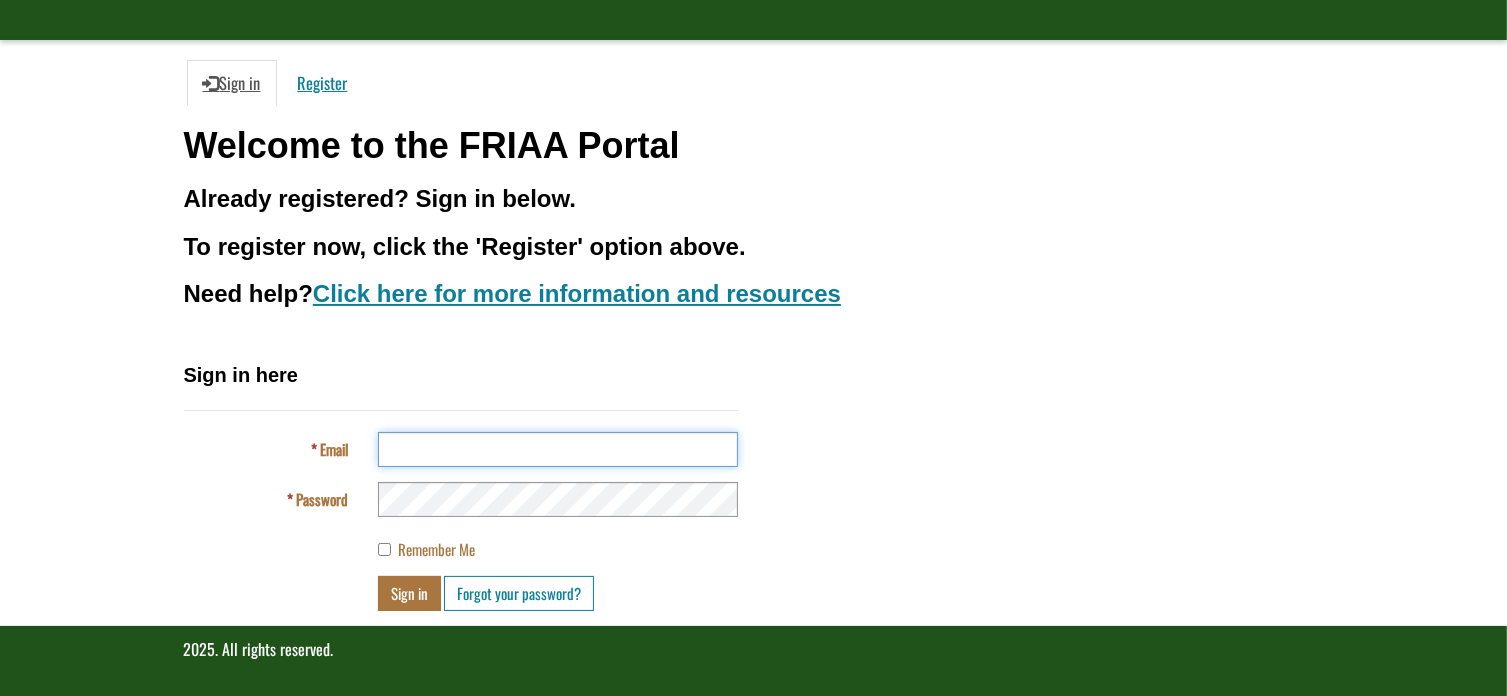 type on "**********" 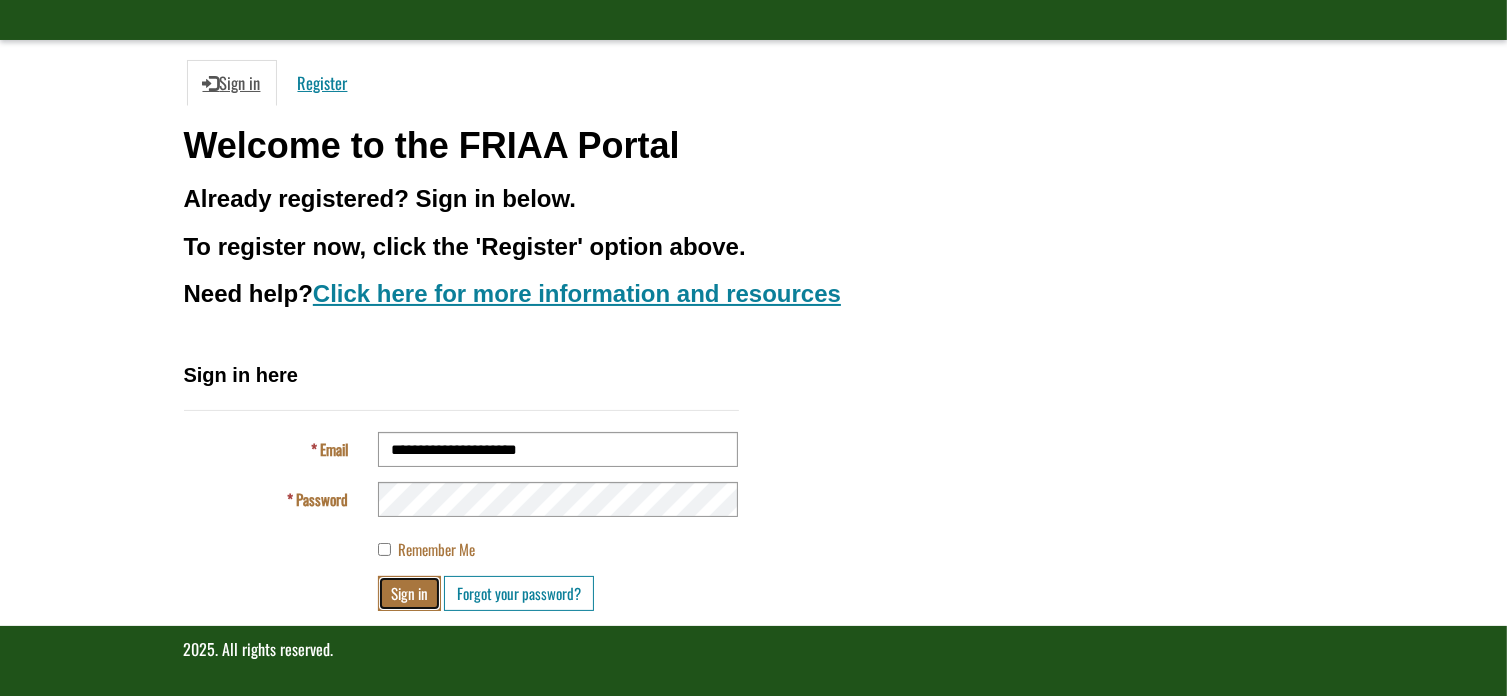 click on "Sign in" at bounding box center [409, 593] 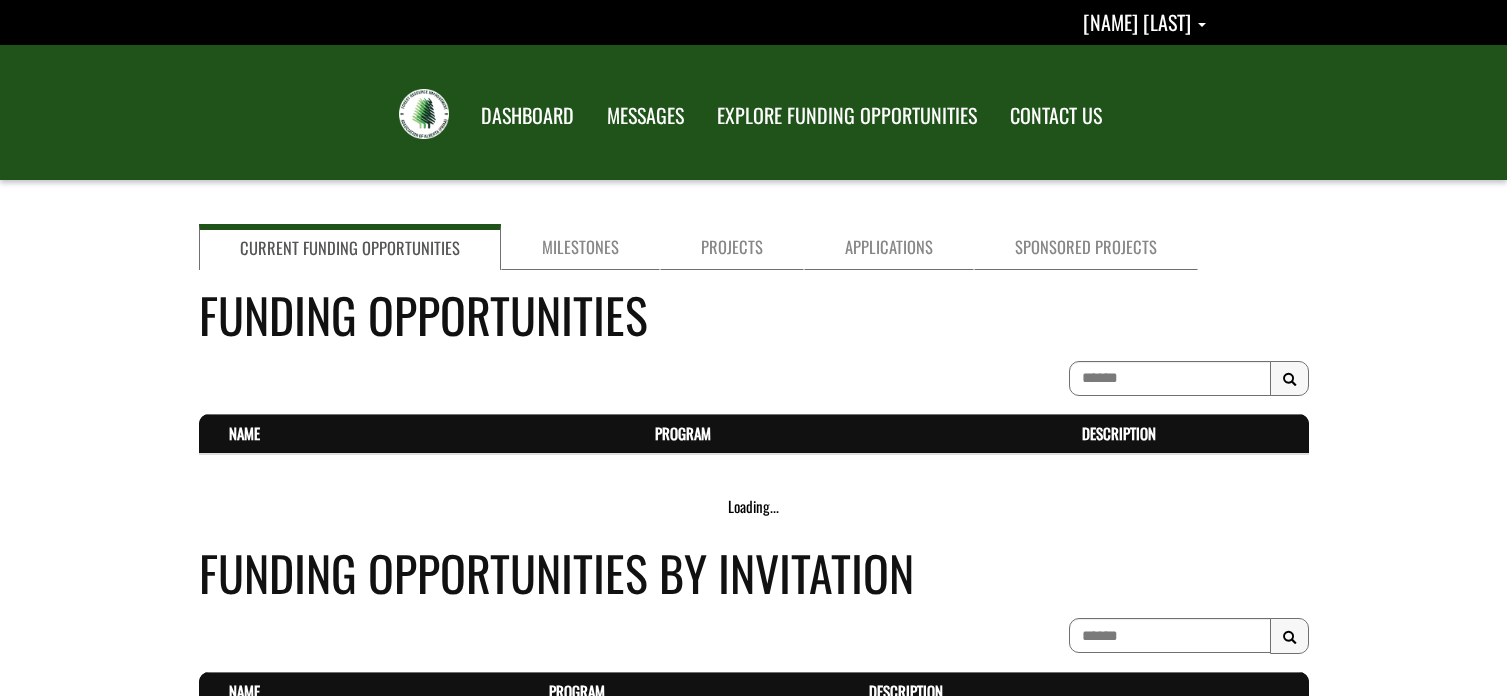 scroll, scrollTop: 0, scrollLeft: 0, axis: both 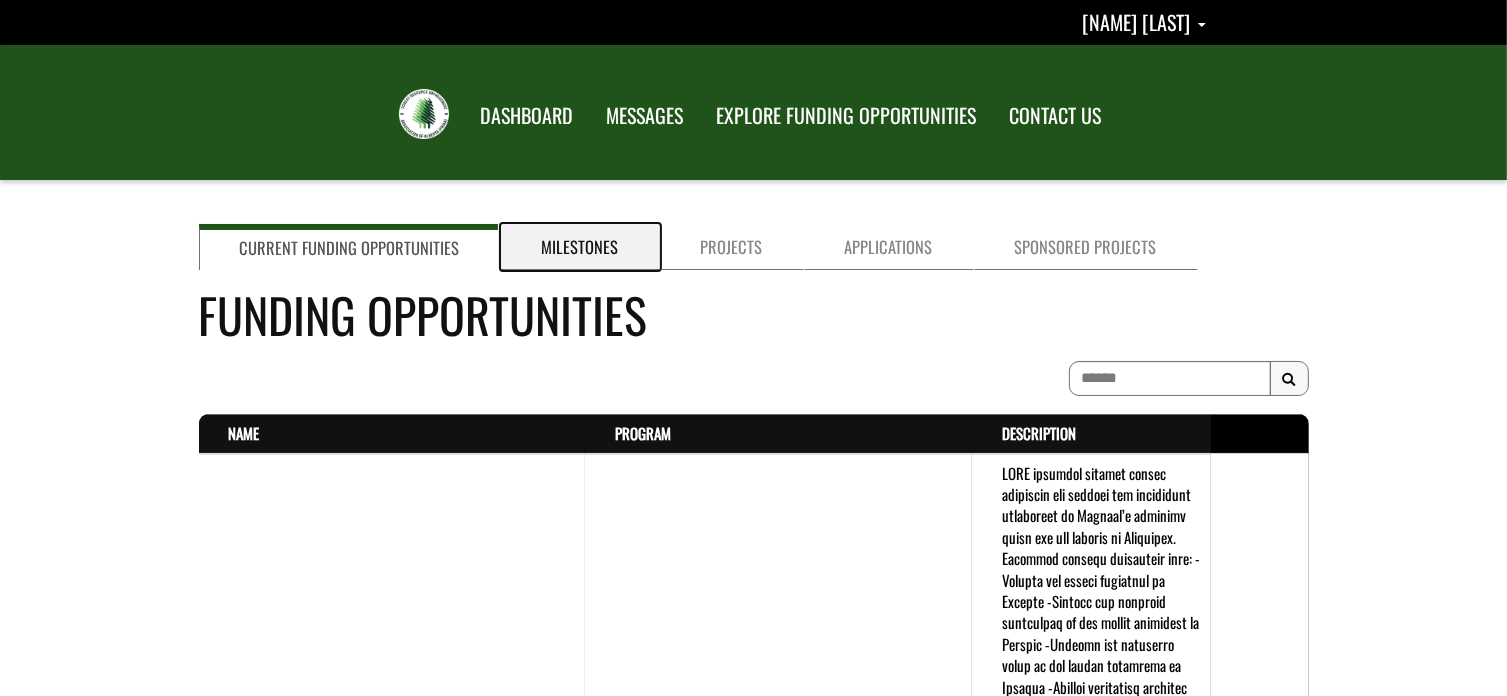 click on "Milestones" at bounding box center [580, 247] 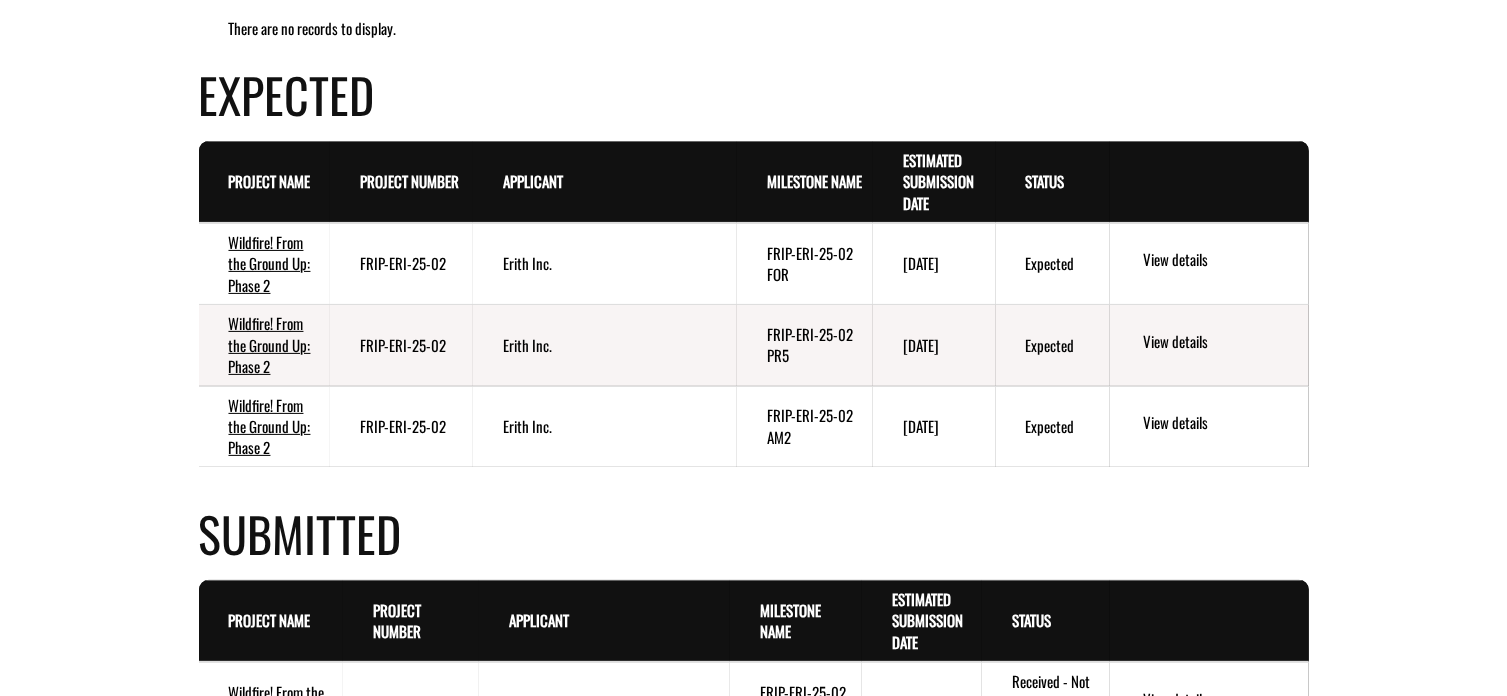 scroll, scrollTop: 500, scrollLeft: 0, axis: vertical 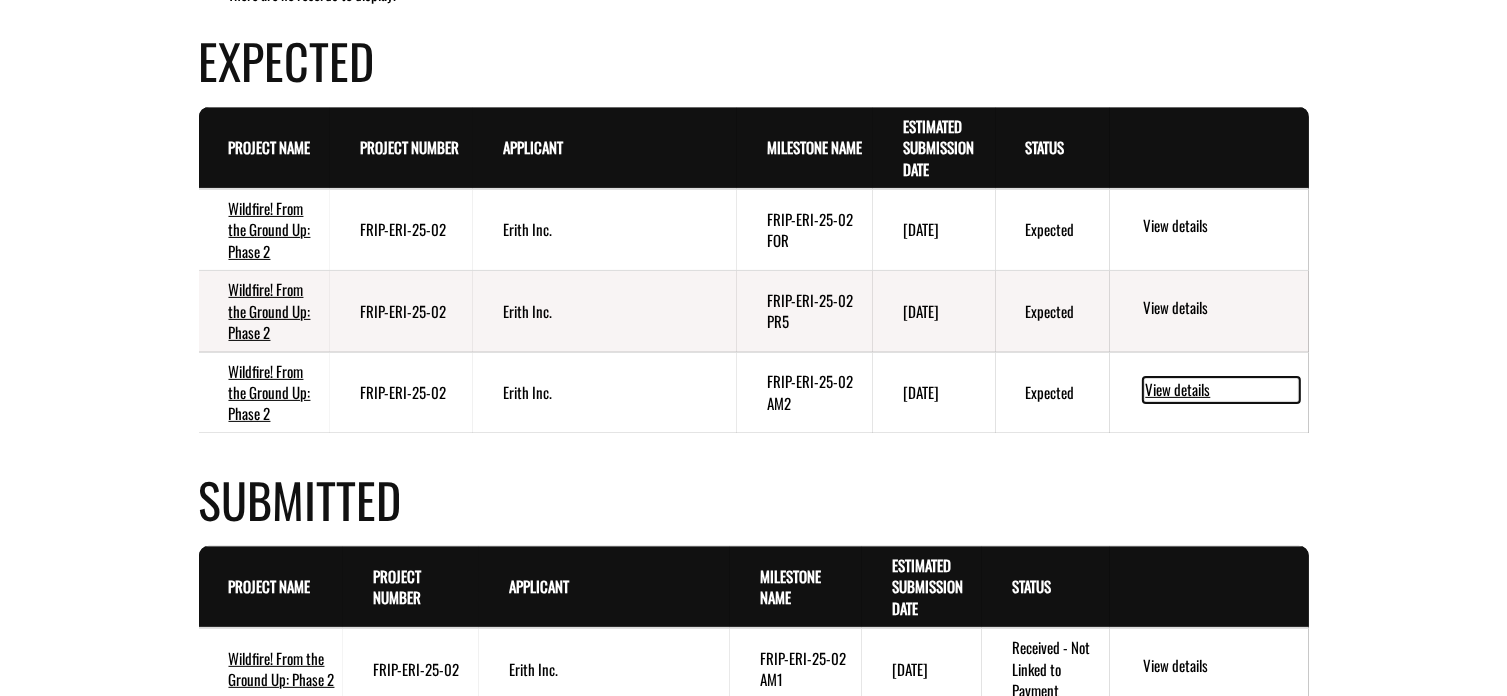 click on "View details" at bounding box center [1221, 390] 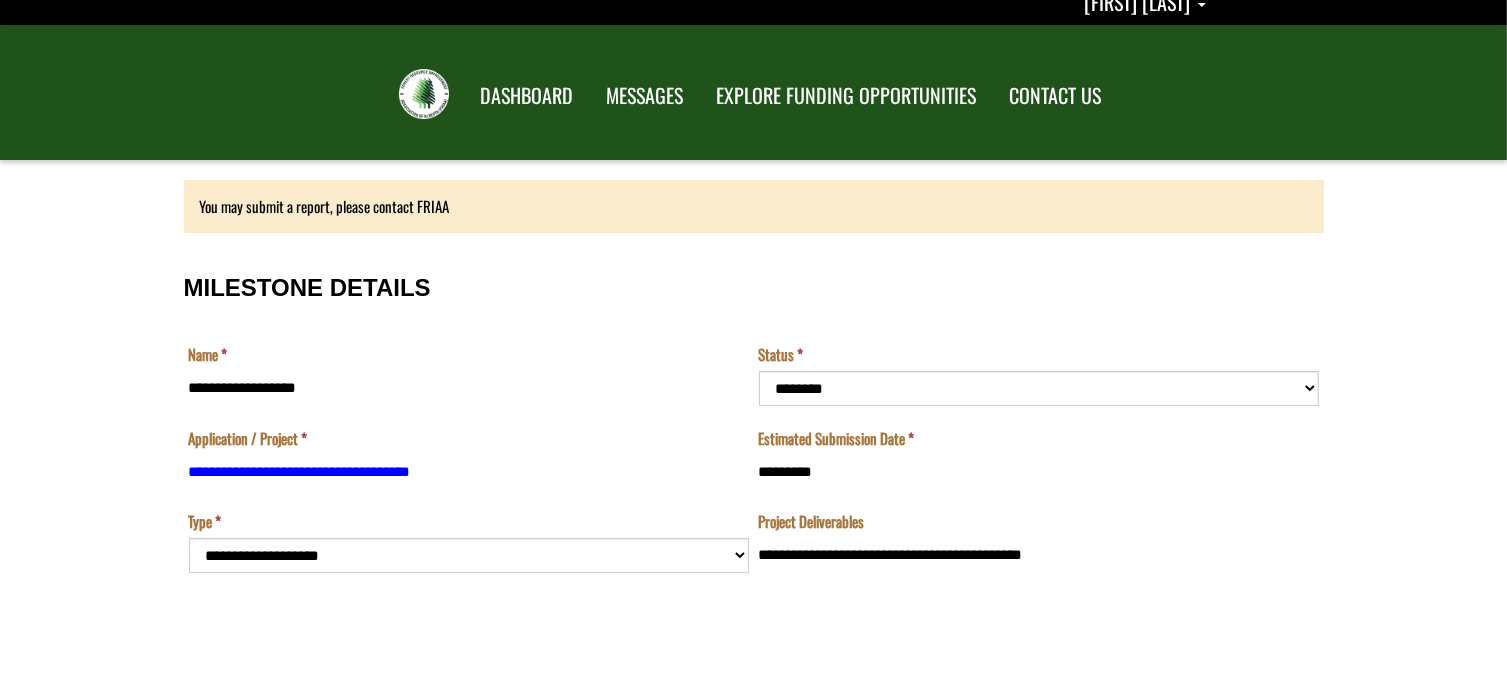 scroll, scrollTop: 0, scrollLeft: 0, axis: both 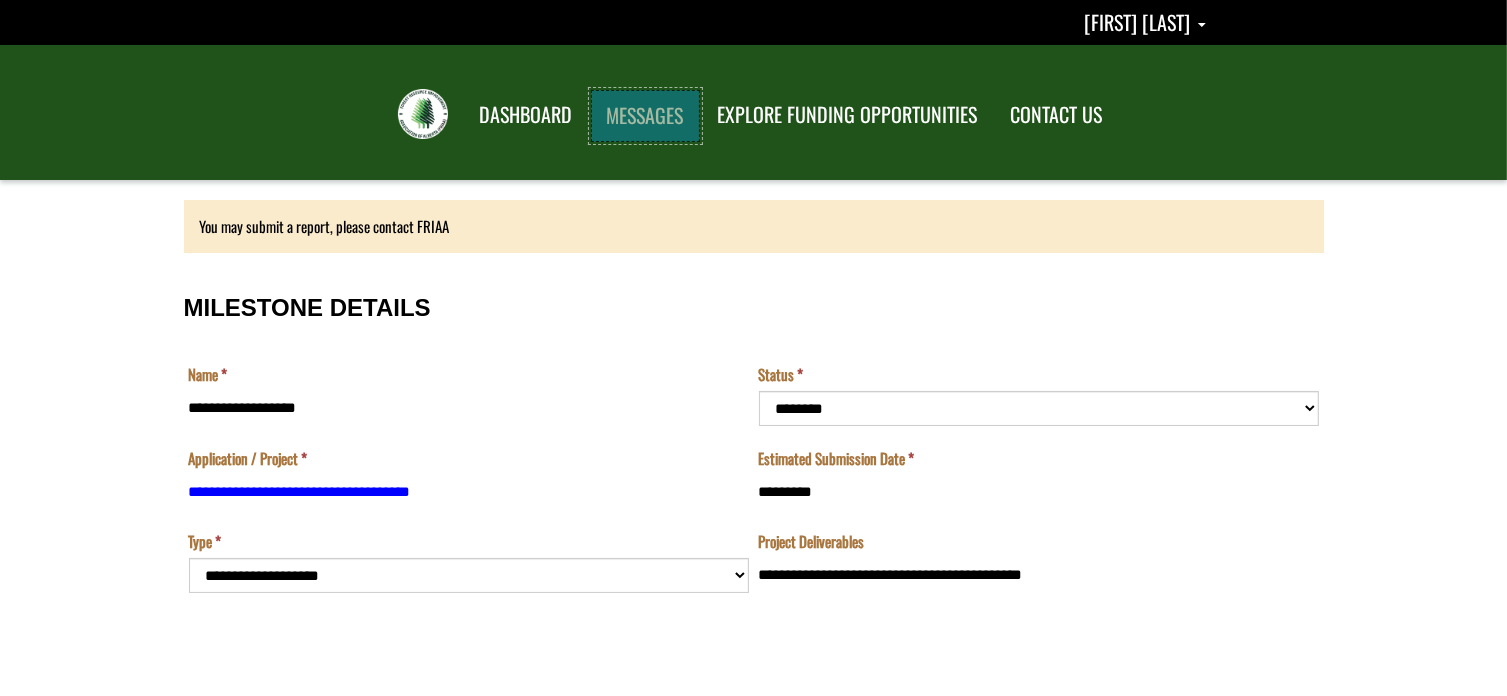 click on "MESSAGES" at bounding box center [645, 116] 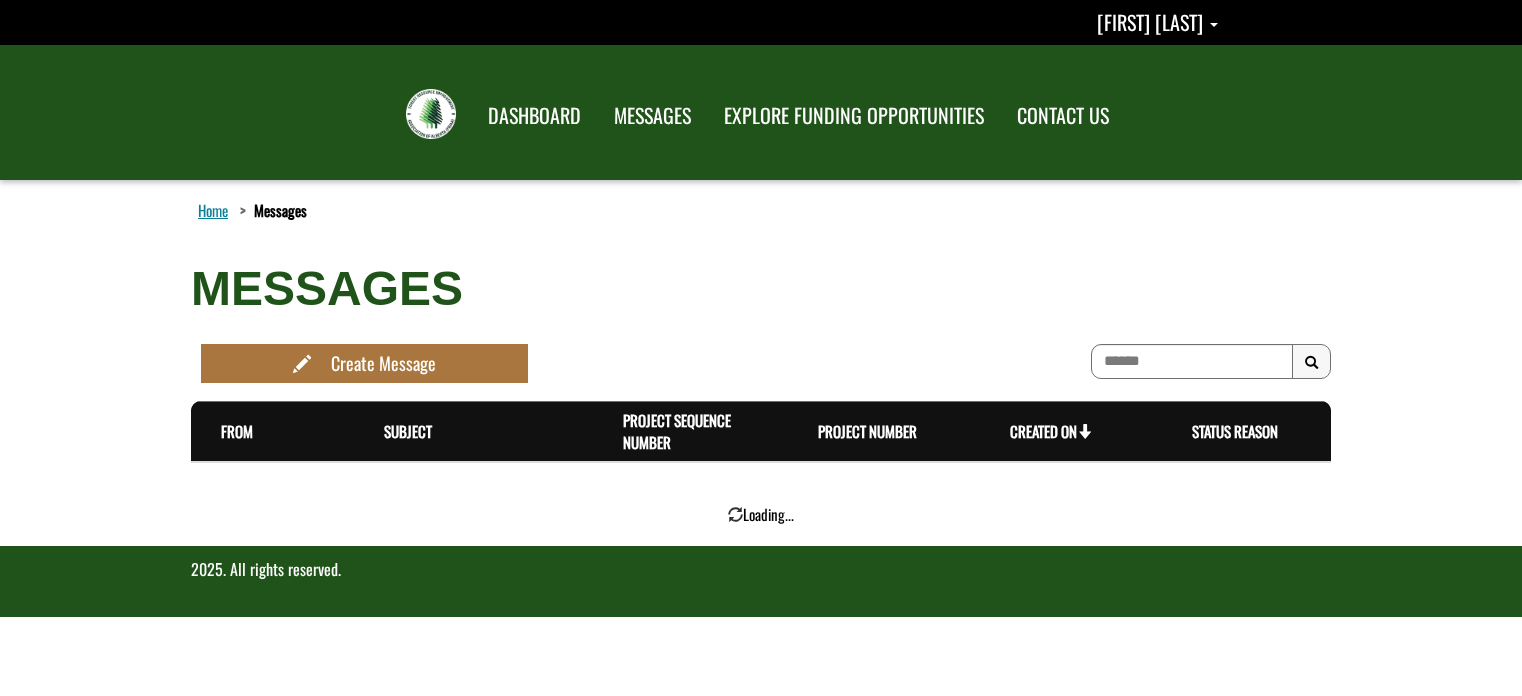 scroll, scrollTop: 0, scrollLeft: 0, axis: both 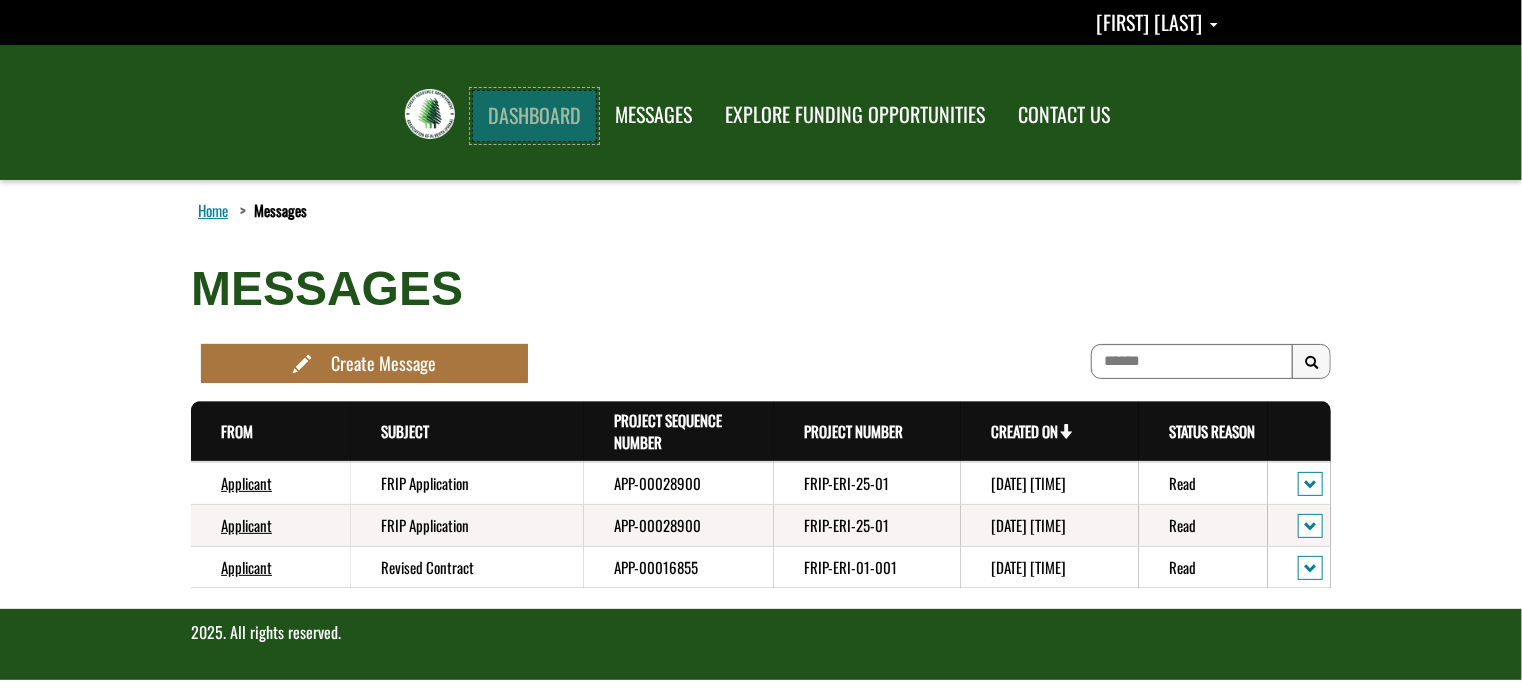 click on "DASHBOARD" at bounding box center (534, 116) 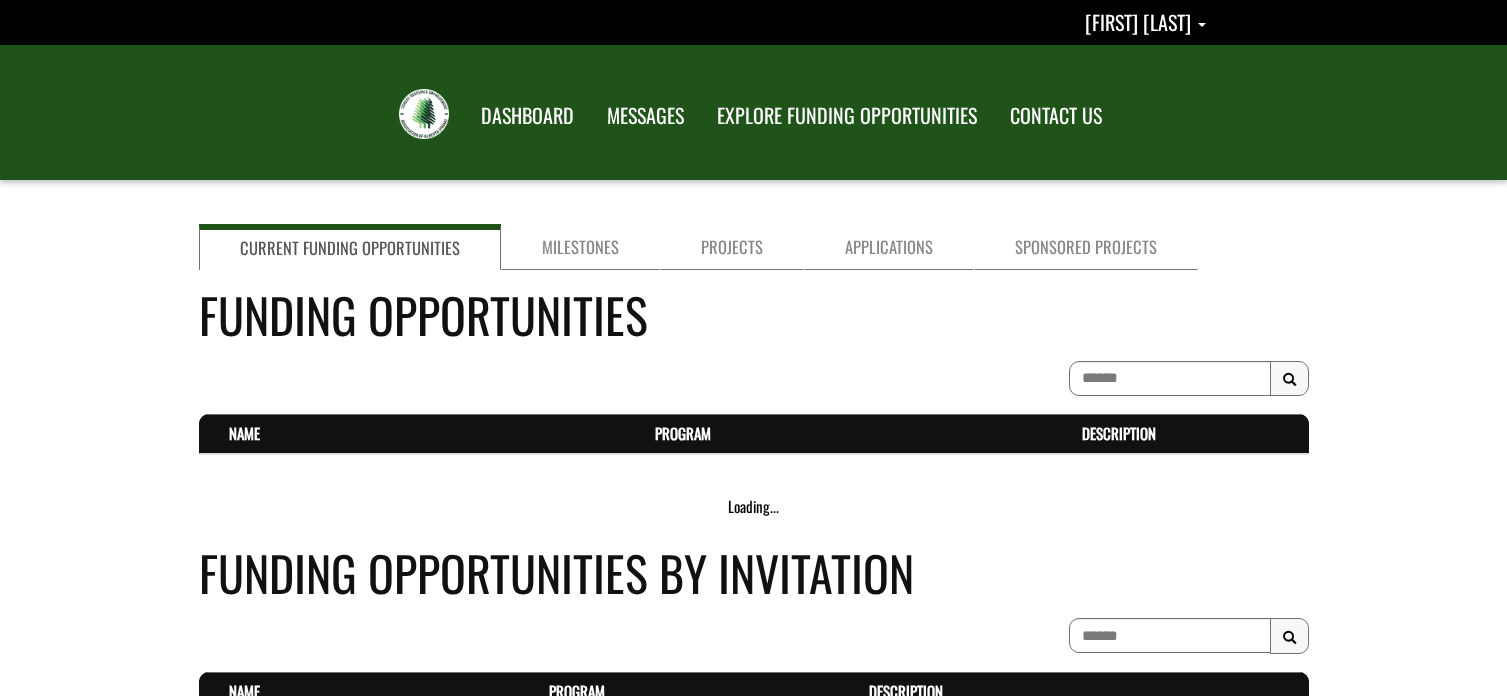scroll, scrollTop: 0, scrollLeft: 0, axis: both 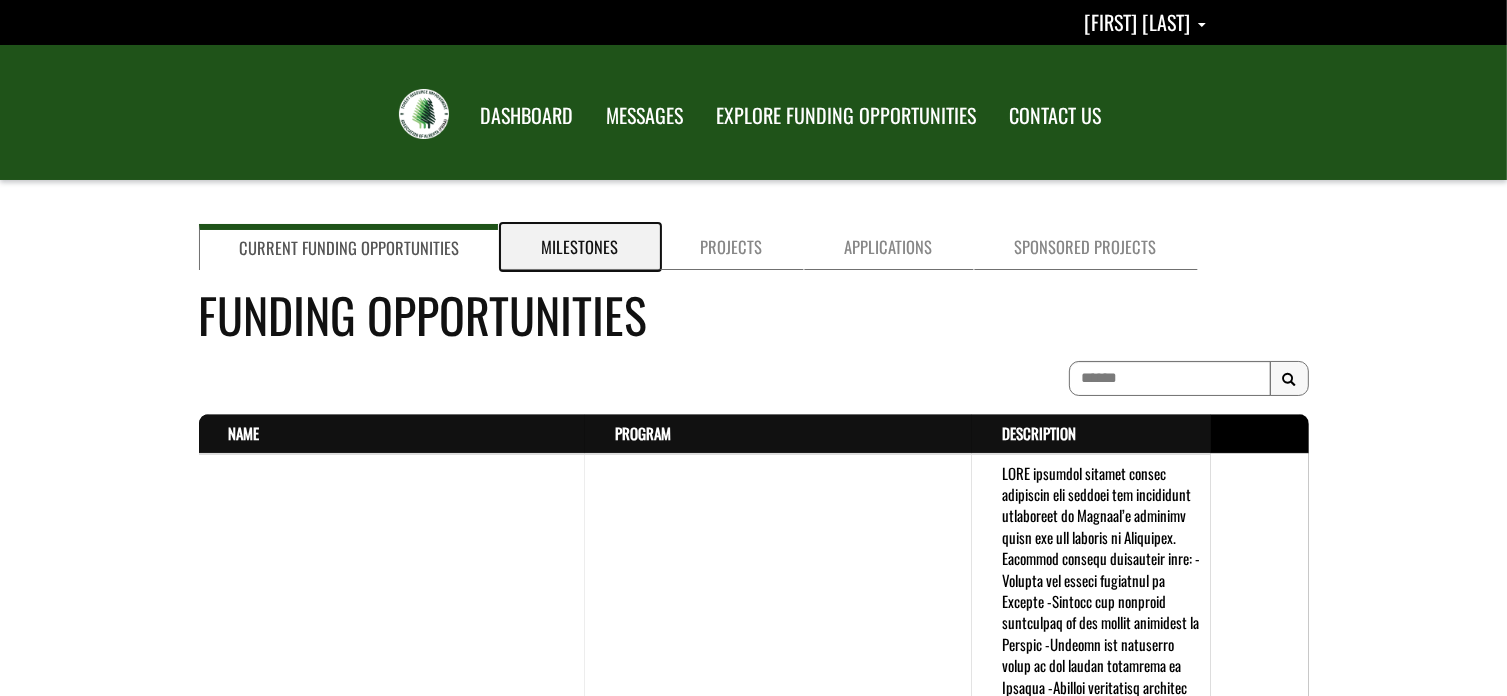 click on "Milestones" at bounding box center [580, 247] 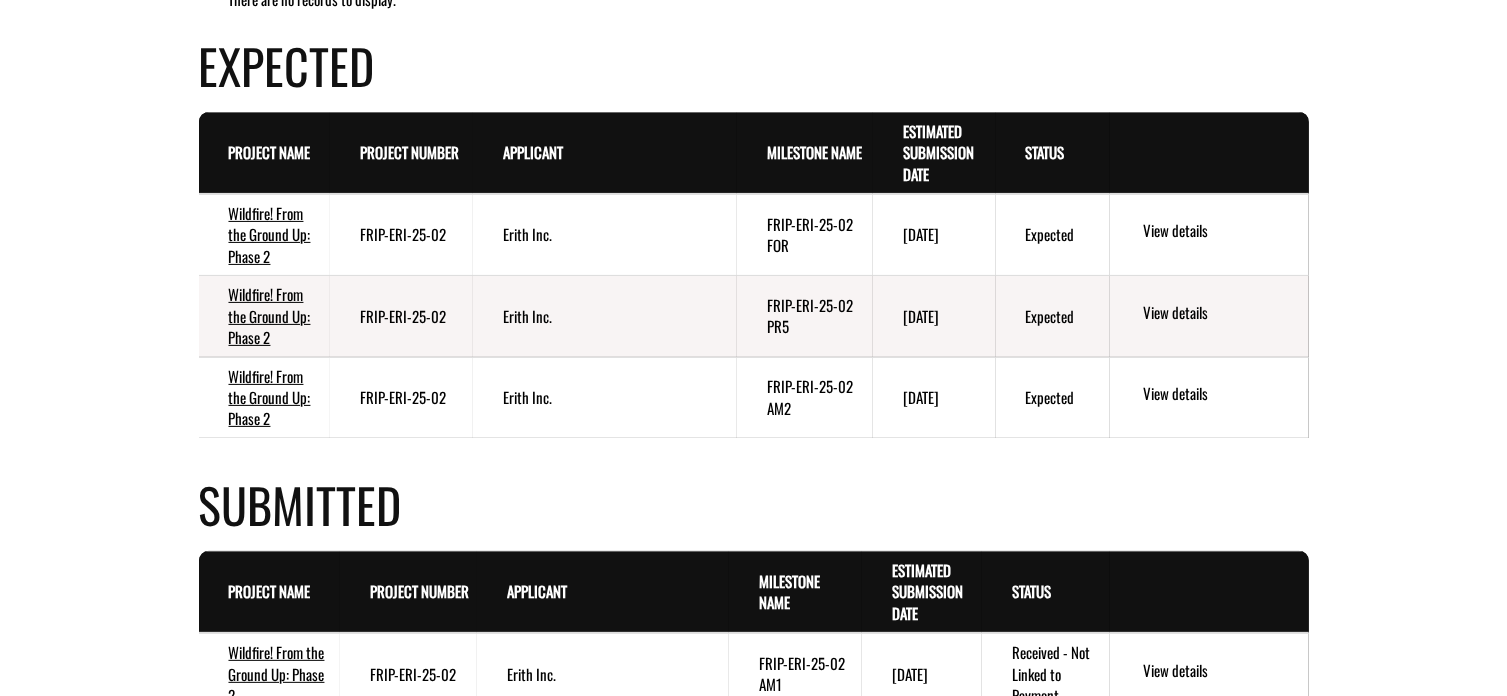 scroll, scrollTop: 500, scrollLeft: 0, axis: vertical 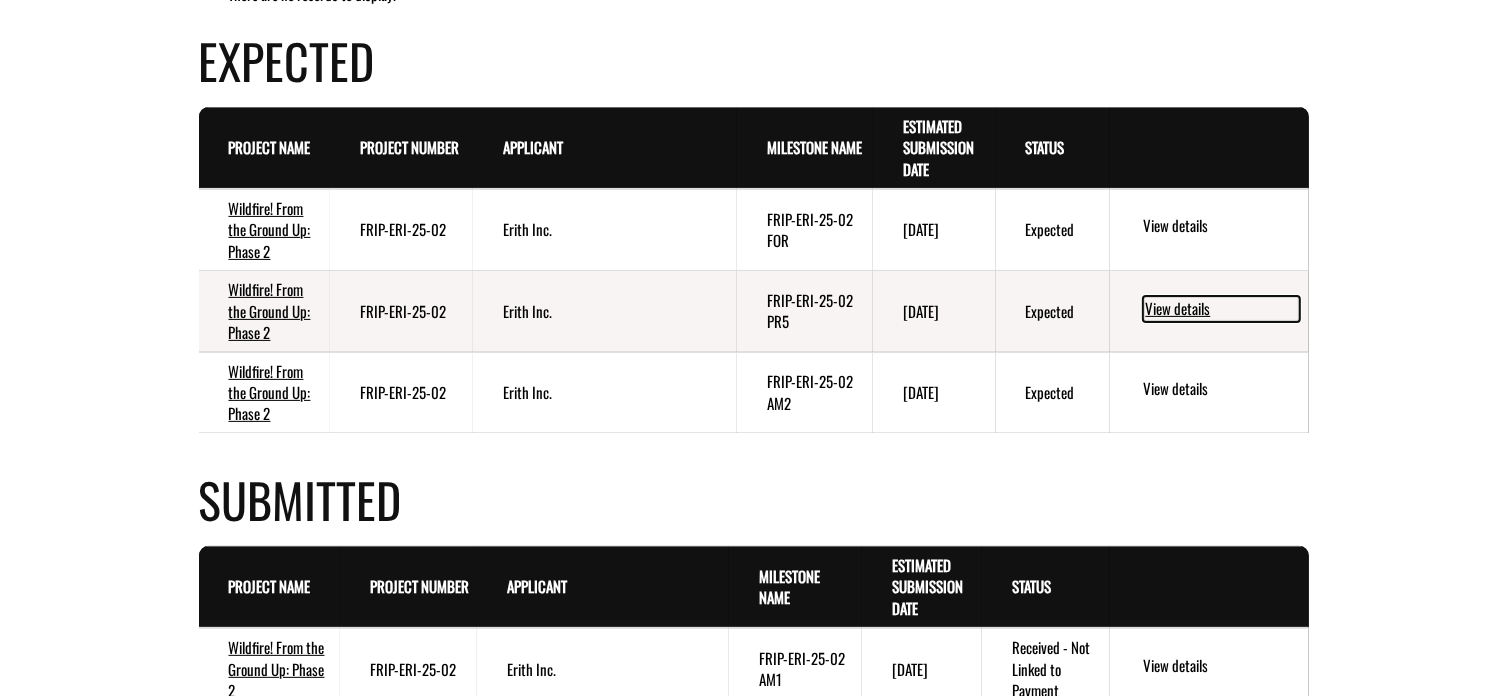 click on "View details" at bounding box center [1221, 309] 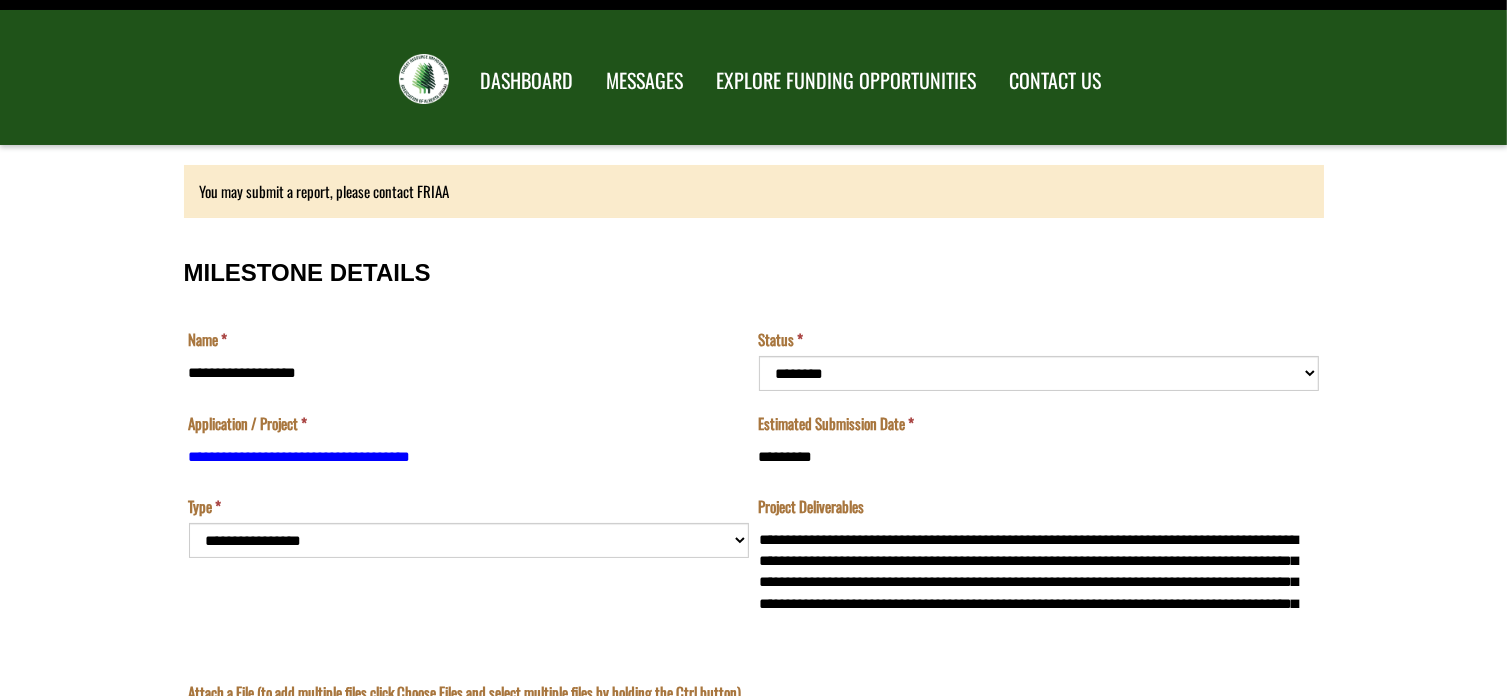 scroll, scrollTop: 0, scrollLeft: 0, axis: both 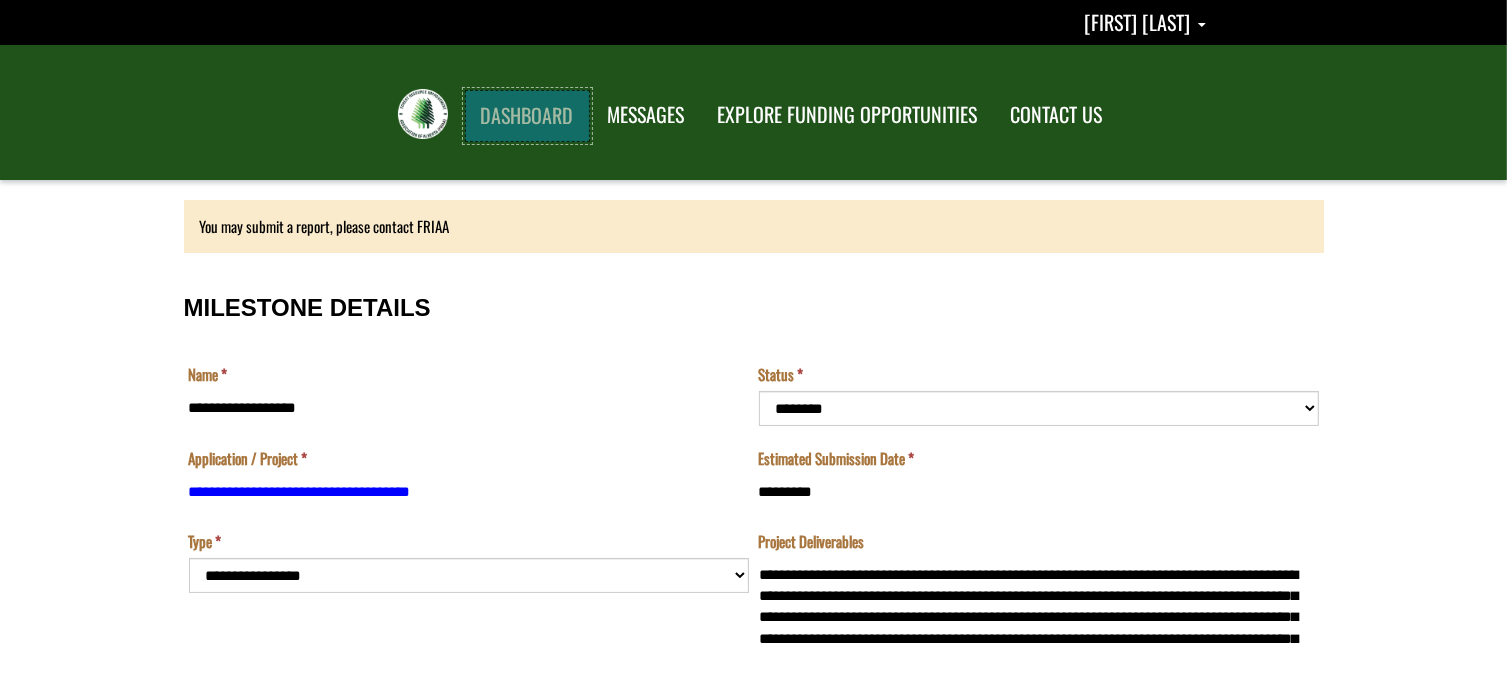 click on "DASHBOARD" at bounding box center [527, 116] 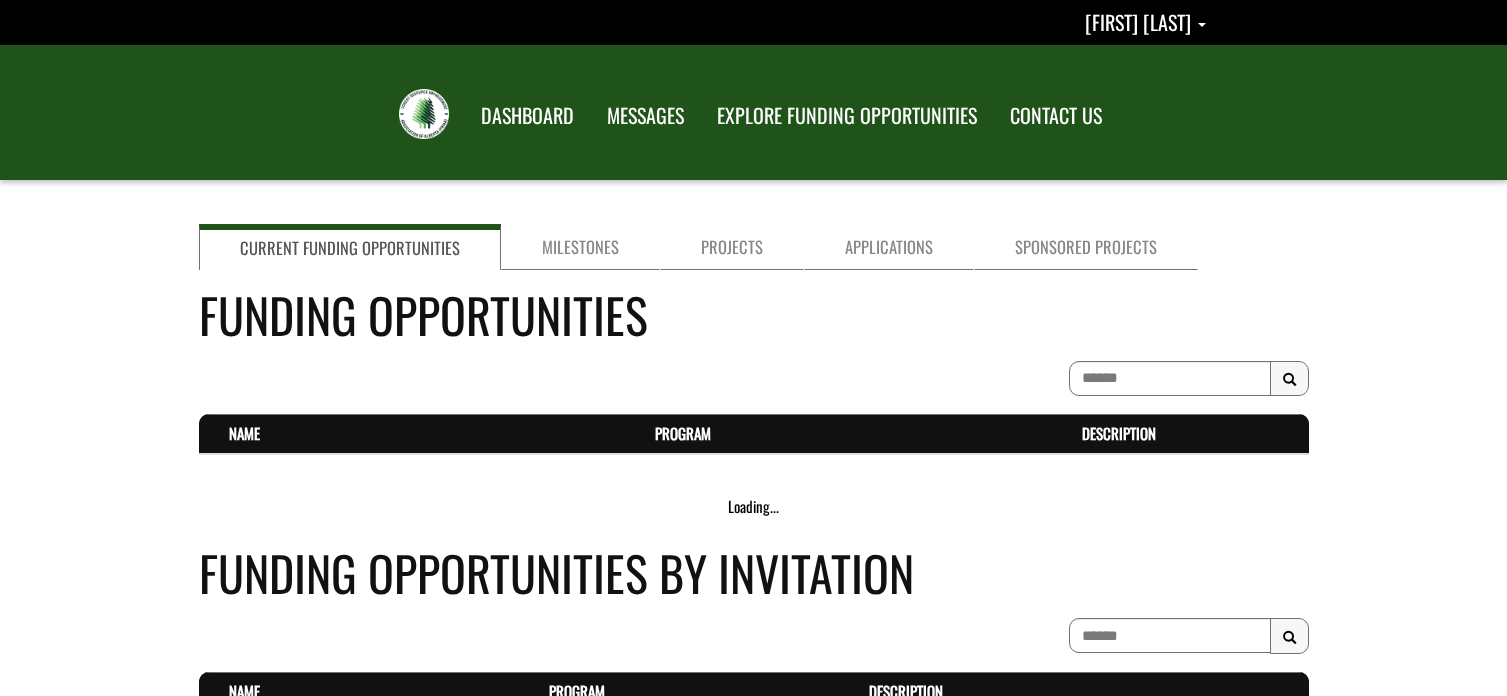 scroll, scrollTop: 0, scrollLeft: 0, axis: both 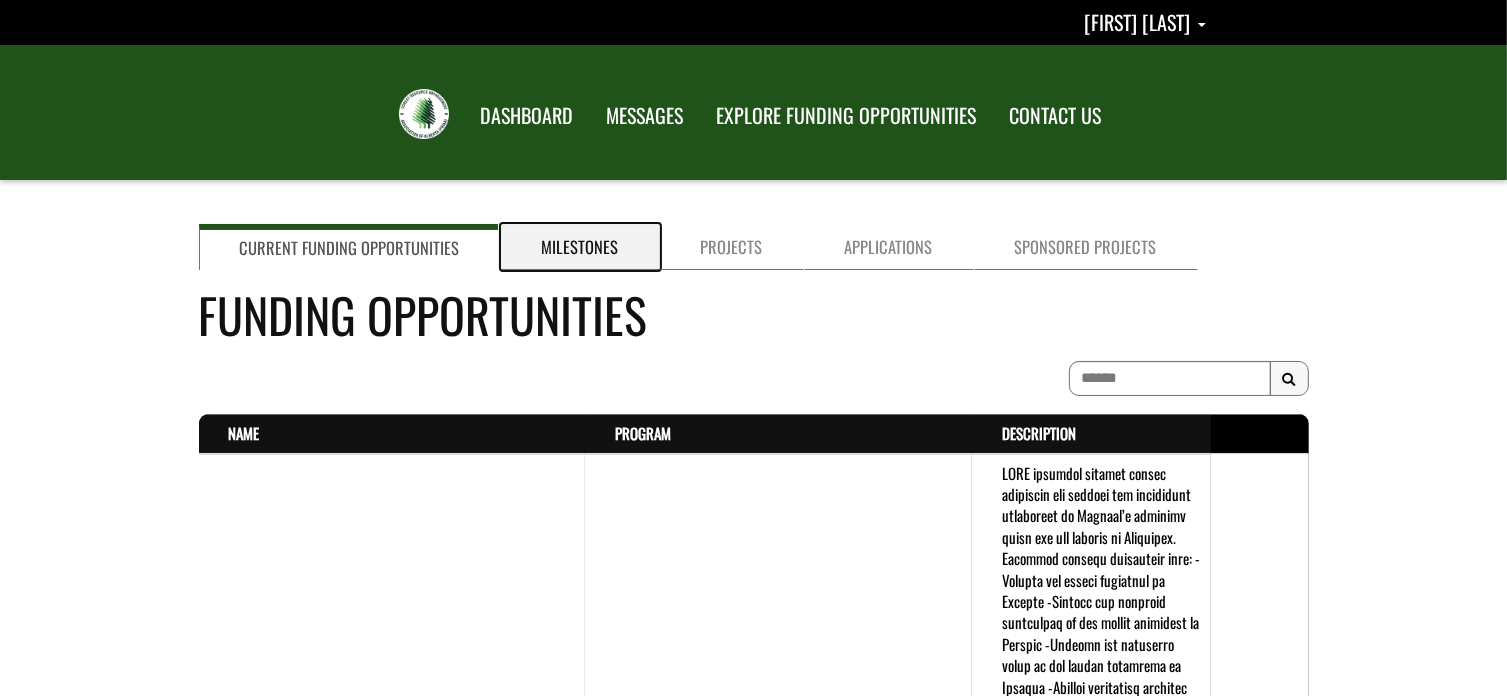 click on "Milestones" at bounding box center [580, 247] 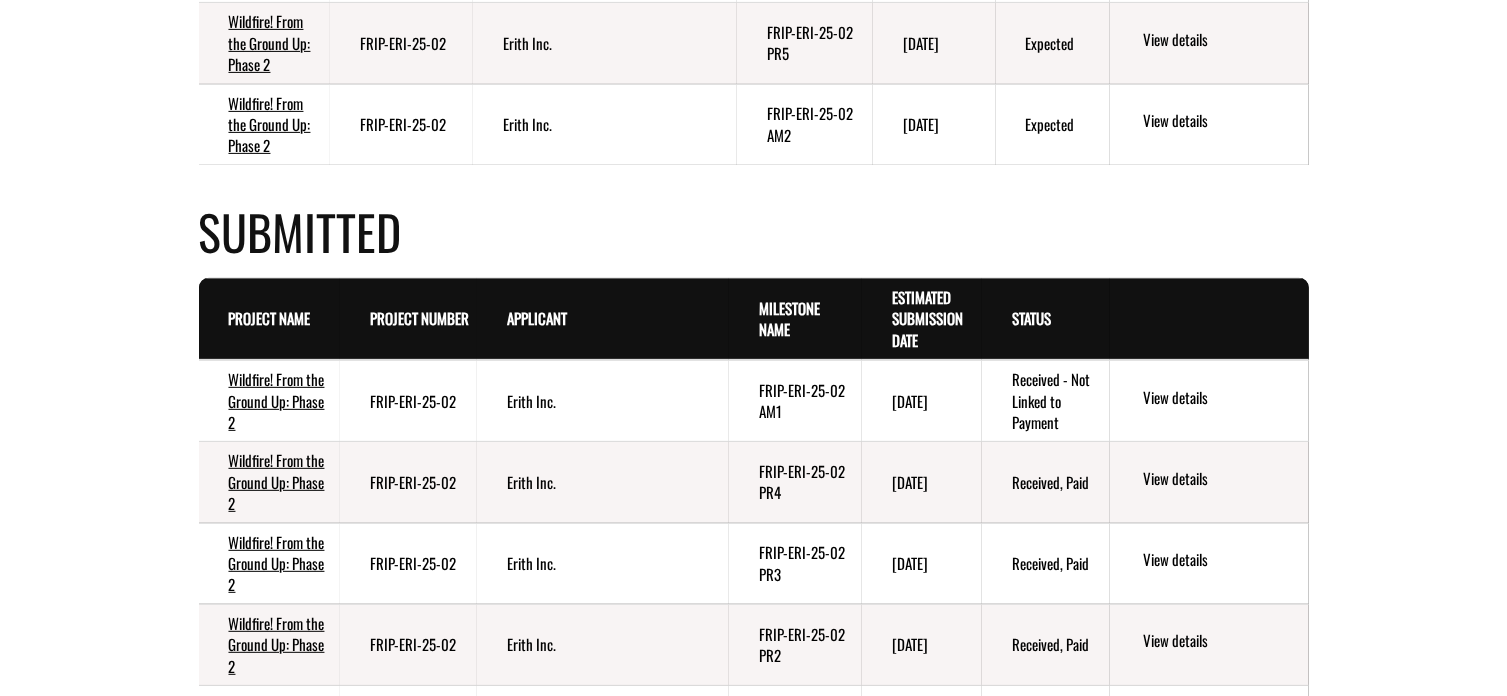 scroll, scrollTop: 800, scrollLeft: 0, axis: vertical 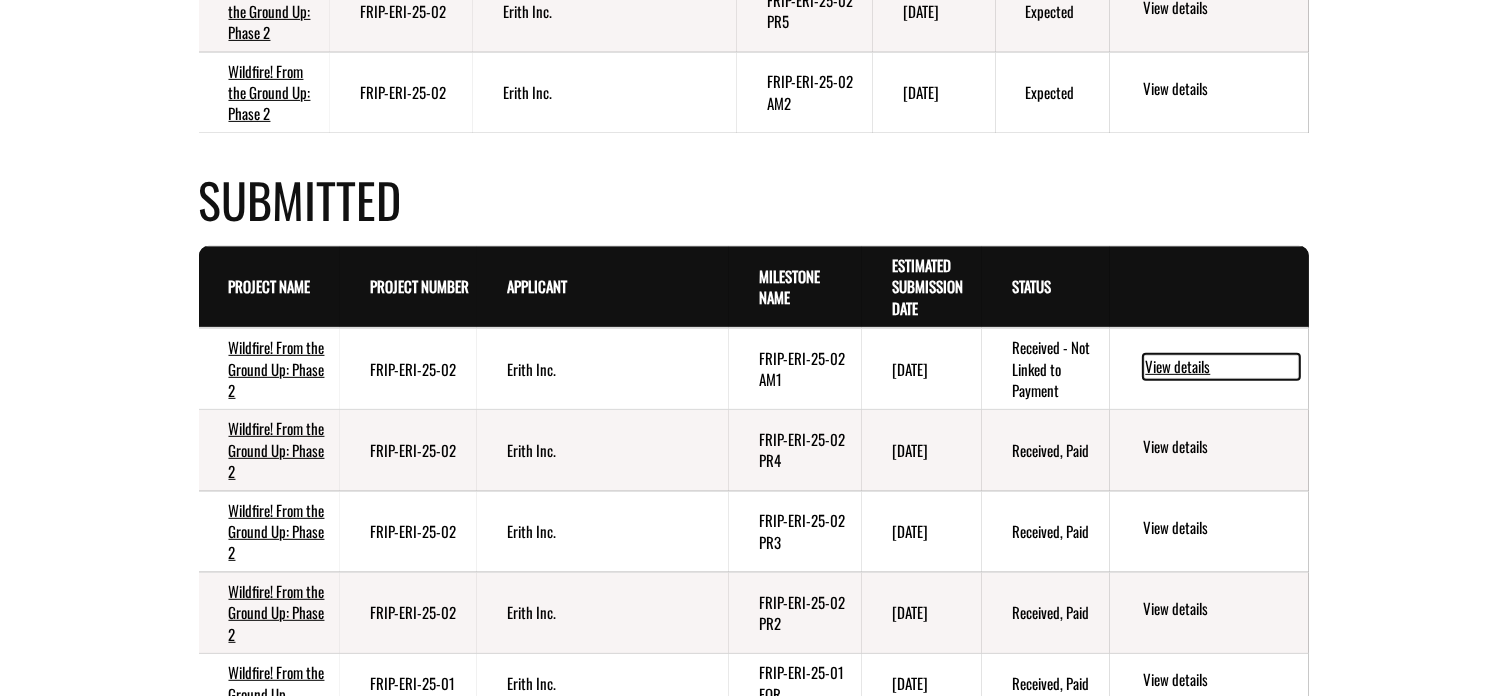click on "View details" at bounding box center (1221, 367) 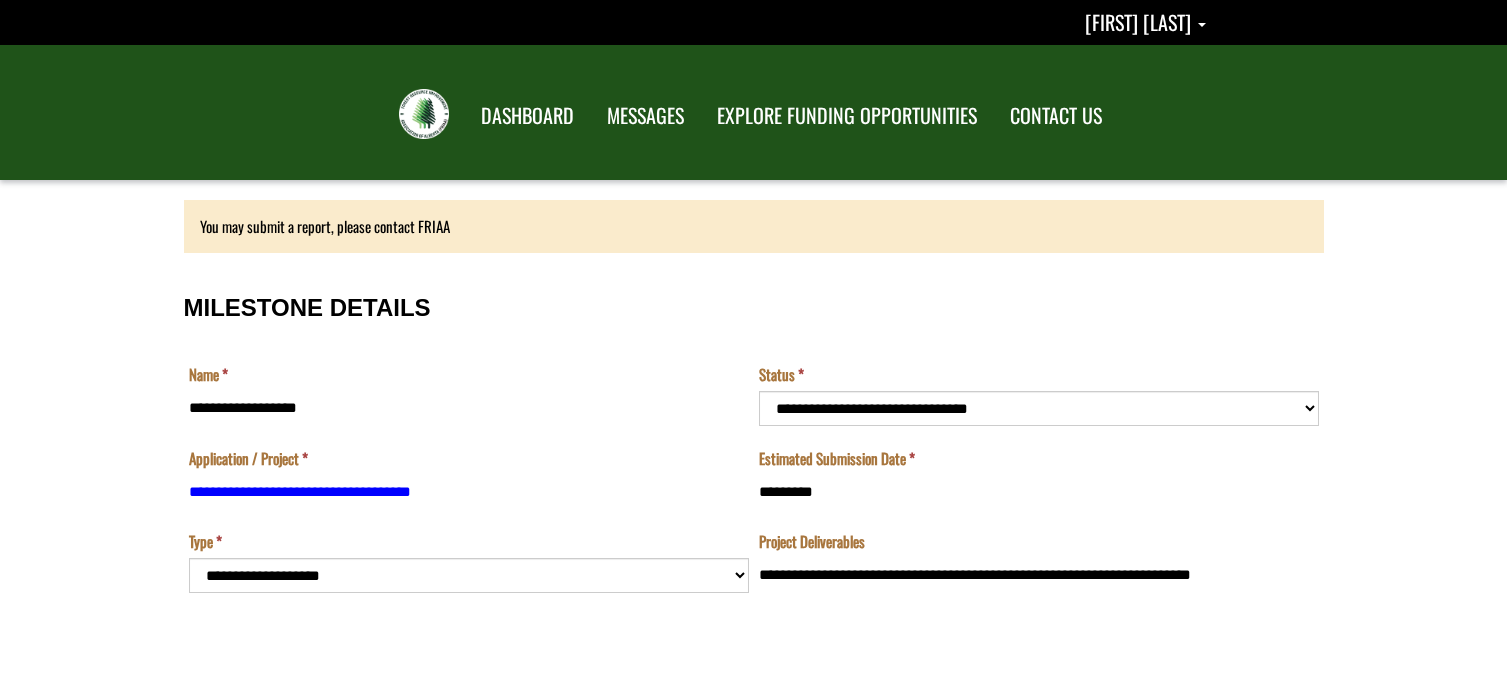 scroll, scrollTop: 0, scrollLeft: 0, axis: both 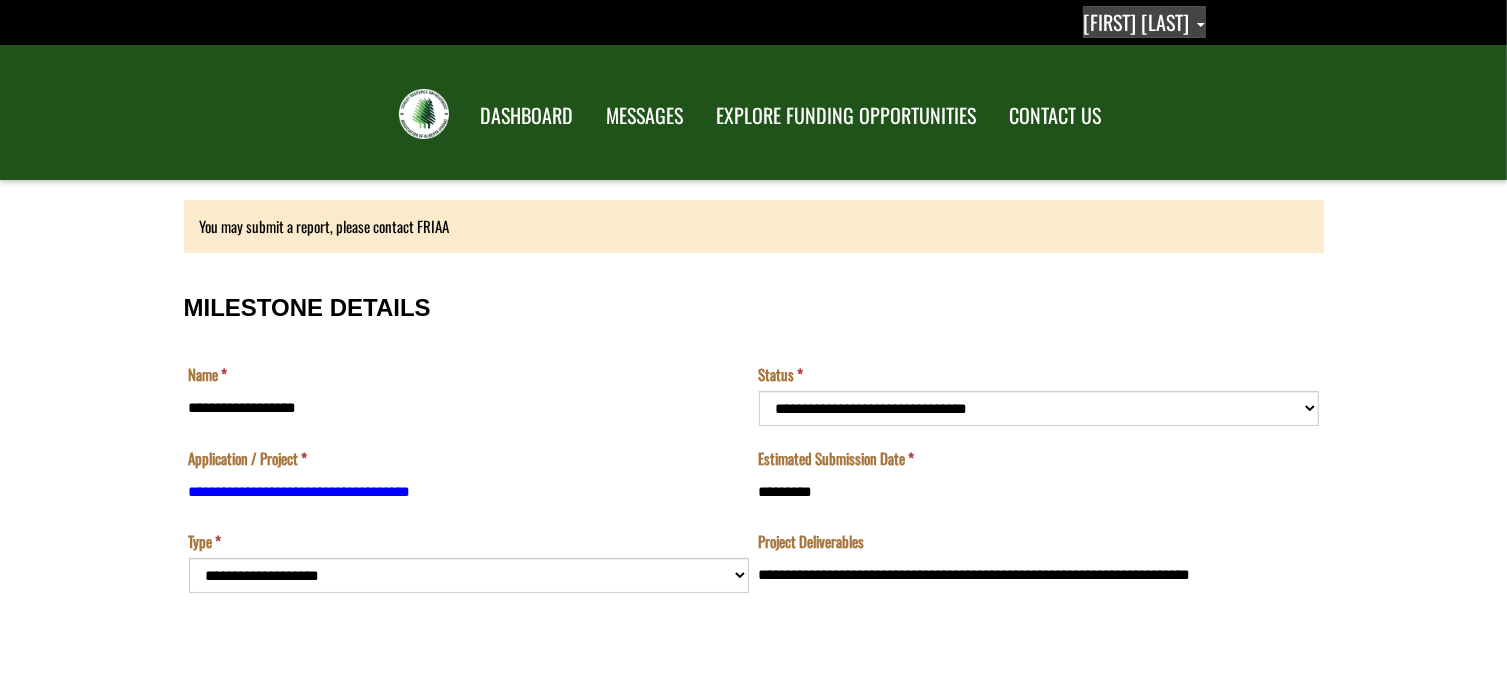 click on "[FIRST] [LAST]" at bounding box center (1144, 22) 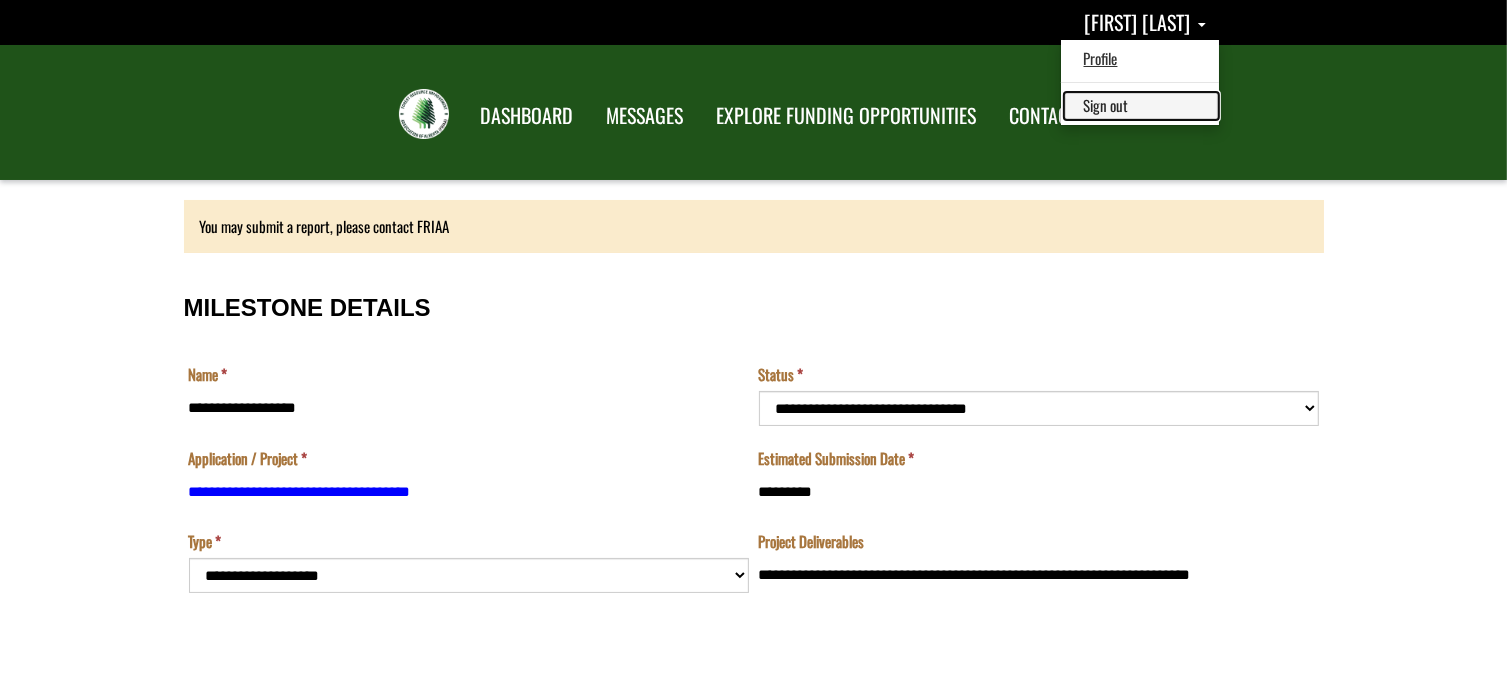 click on "Sign out" at bounding box center [1141, 105] 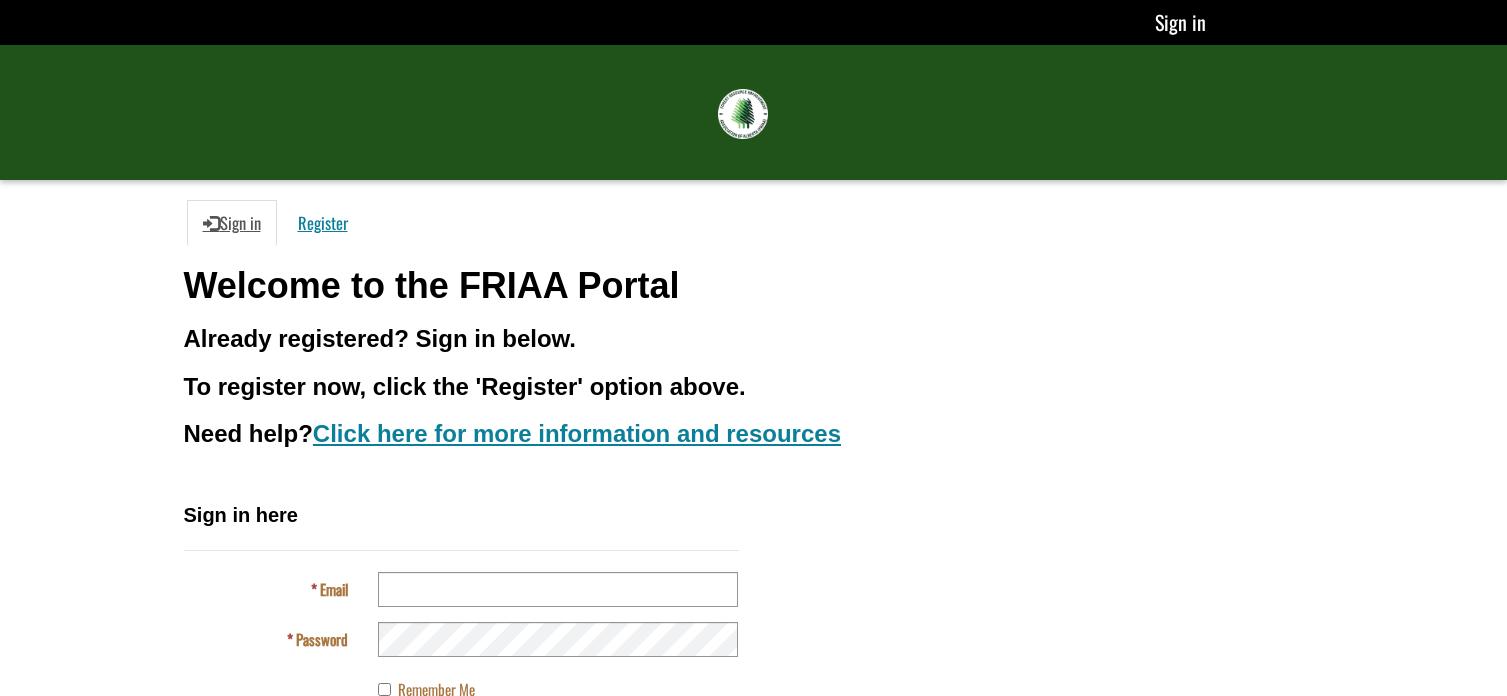 scroll, scrollTop: 0, scrollLeft: 0, axis: both 